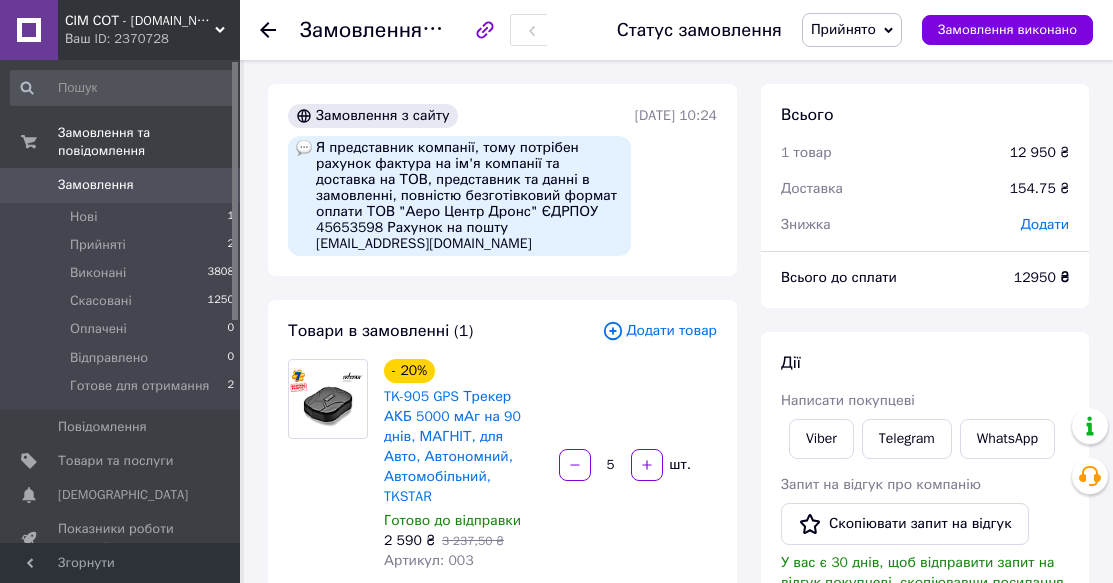 scroll, scrollTop: 500, scrollLeft: 0, axis: vertical 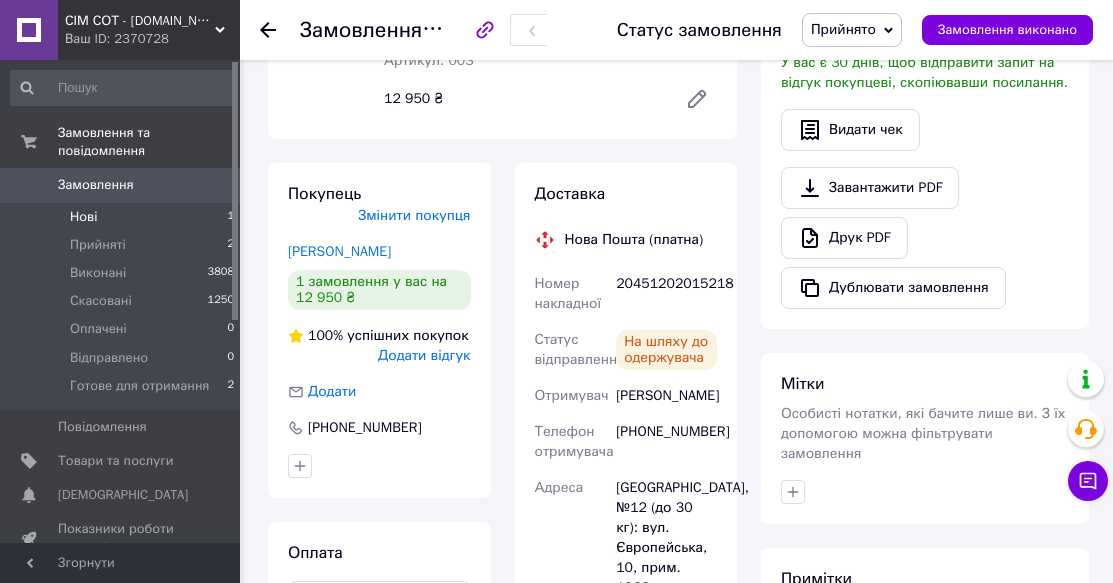 click on "Нові" at bounding box center (83, 217) 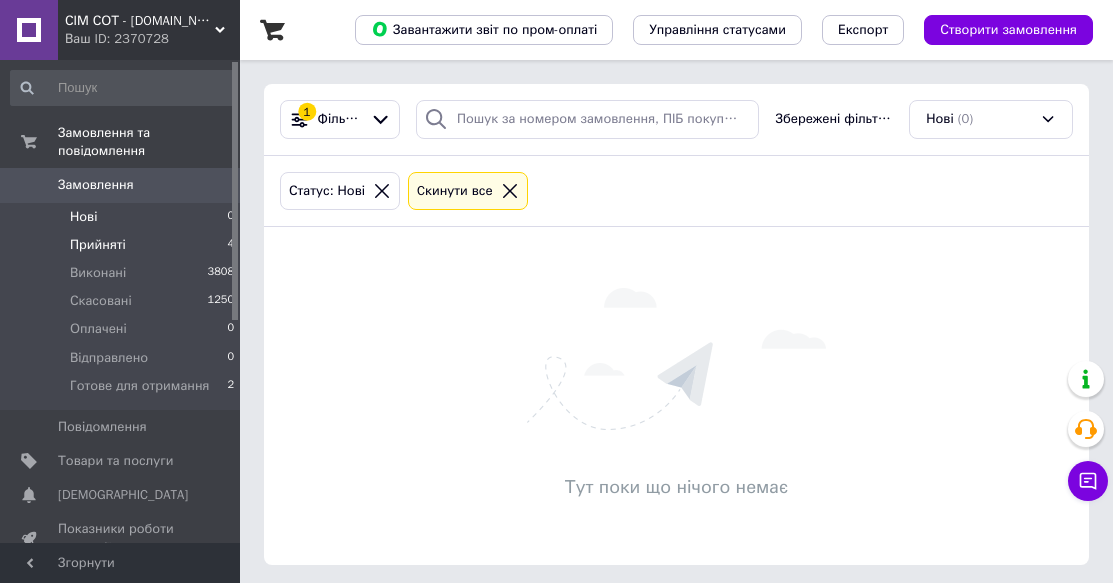 click on "Прийняті" at bounding box center (98, 245) 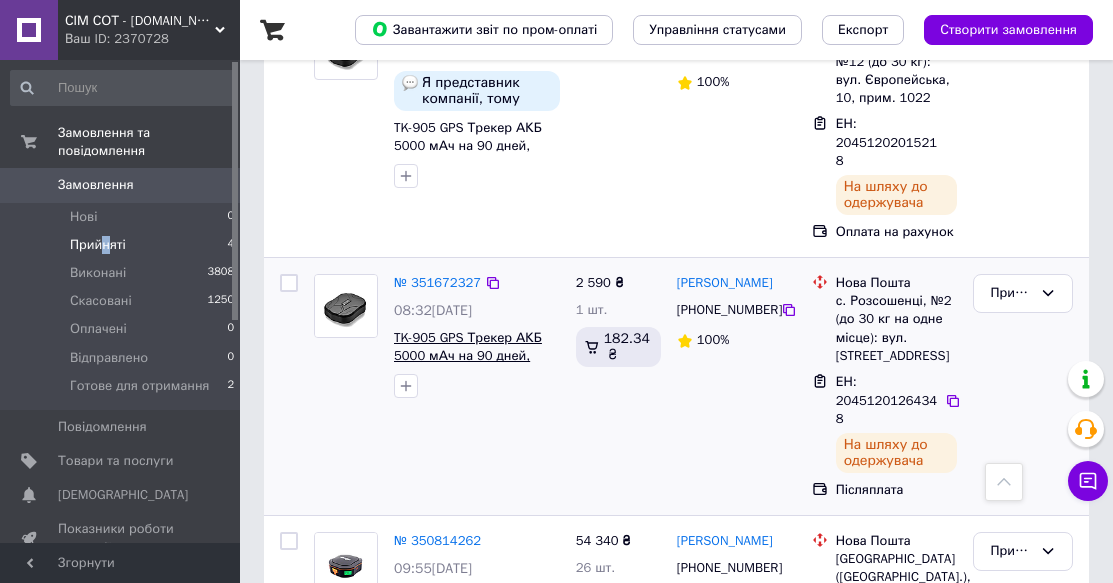 scroll, scrollTop: 643, scrollLeft: 0, axis: vertical 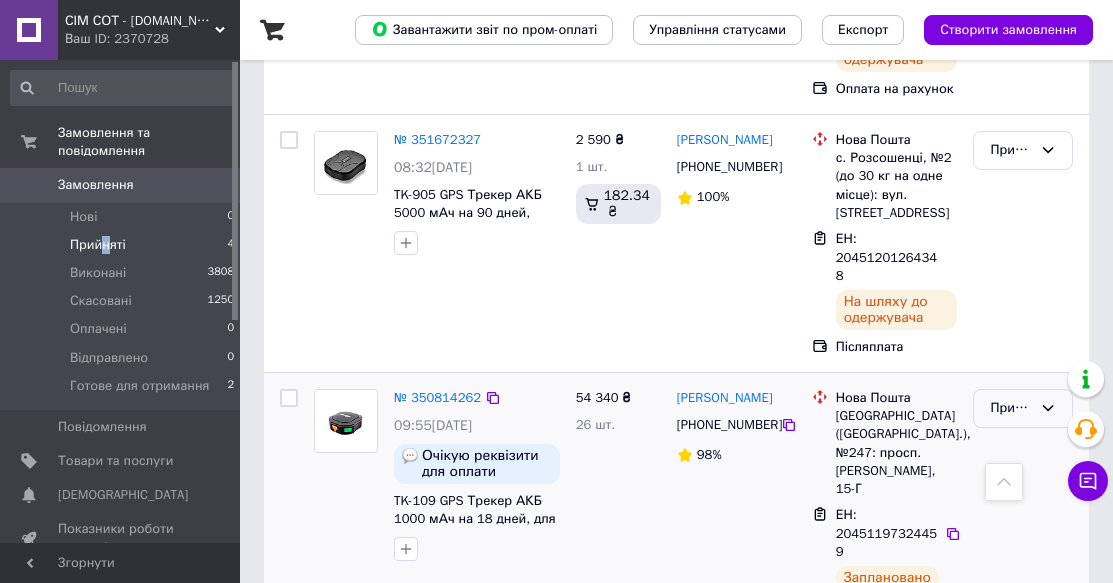 click 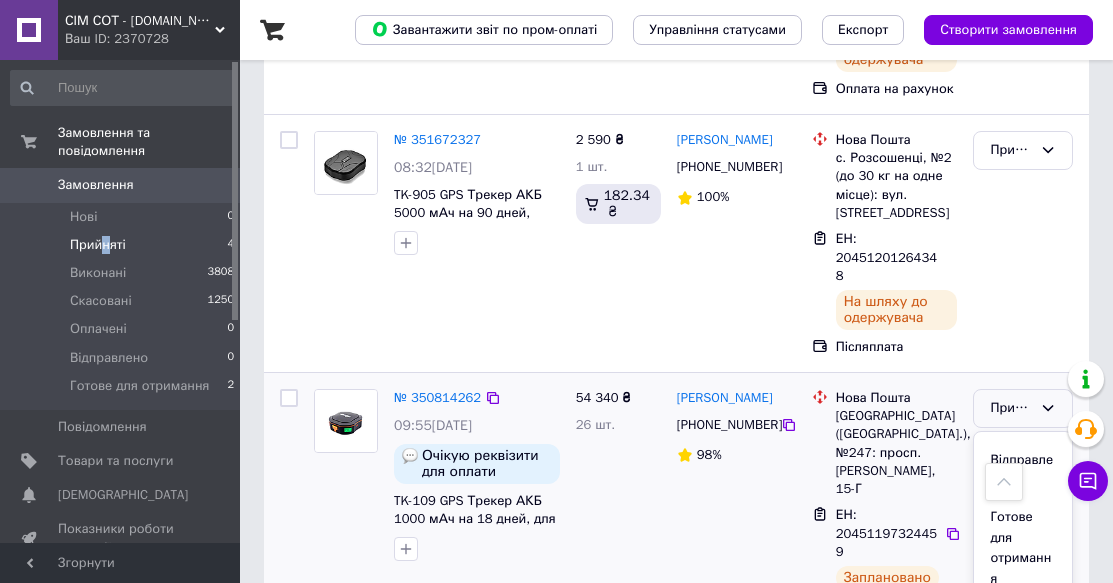 scroll, scrollTop: 141, scrollLeft: 0, axis: vertical 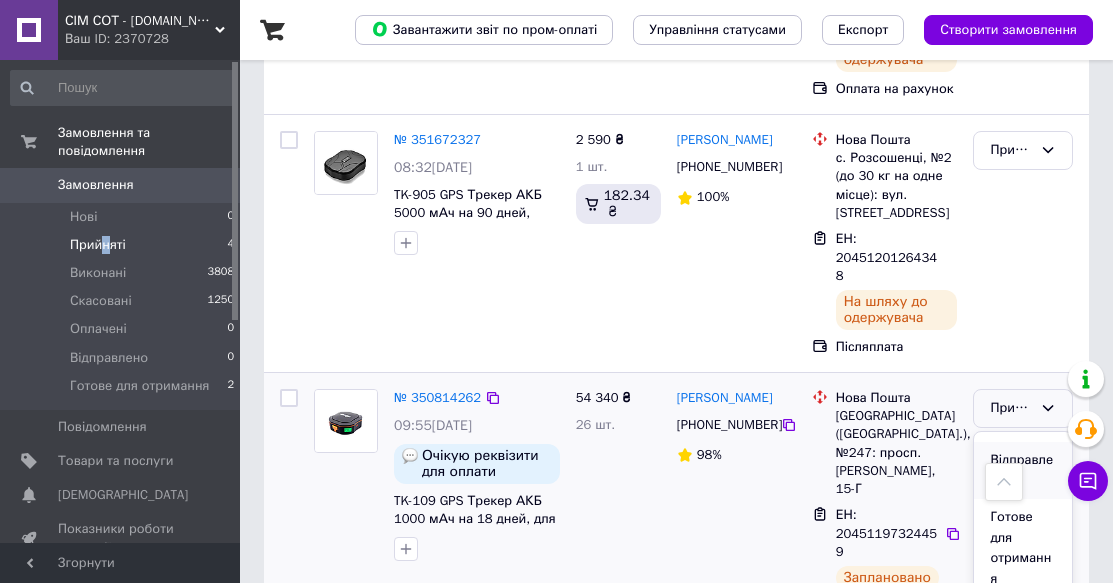 click on "Відправлено" at bounding box center [1023, 470] 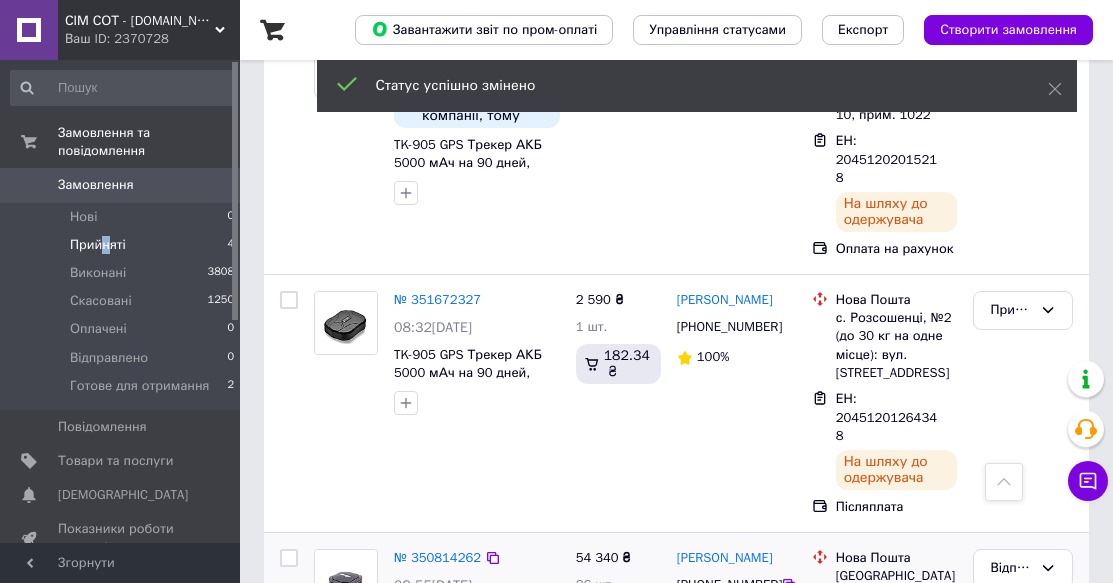 scroll, scrollTop: 476, scrollLeft: 0, axis: vertical 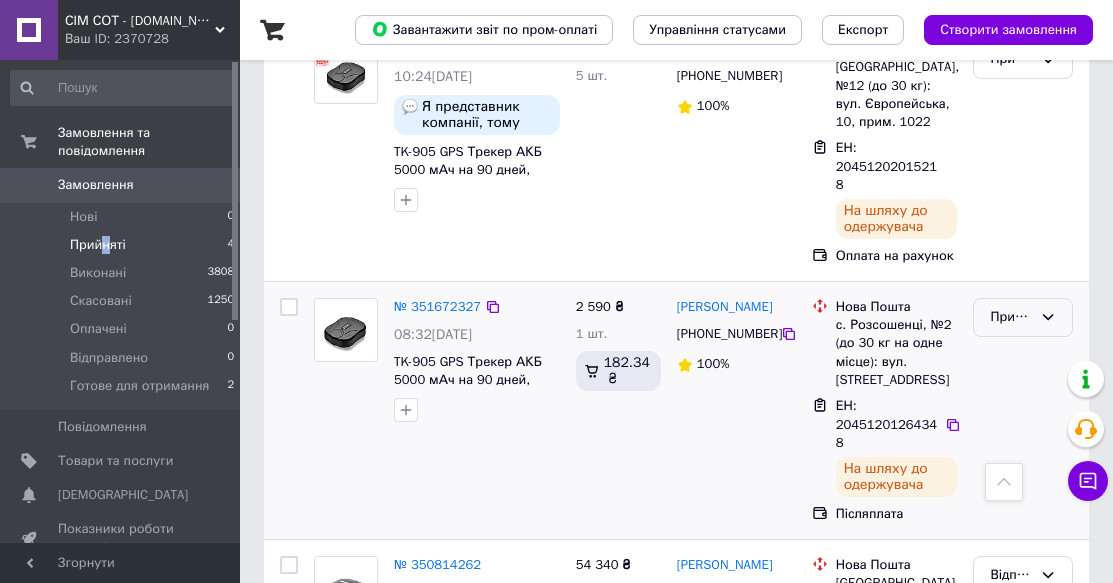 click 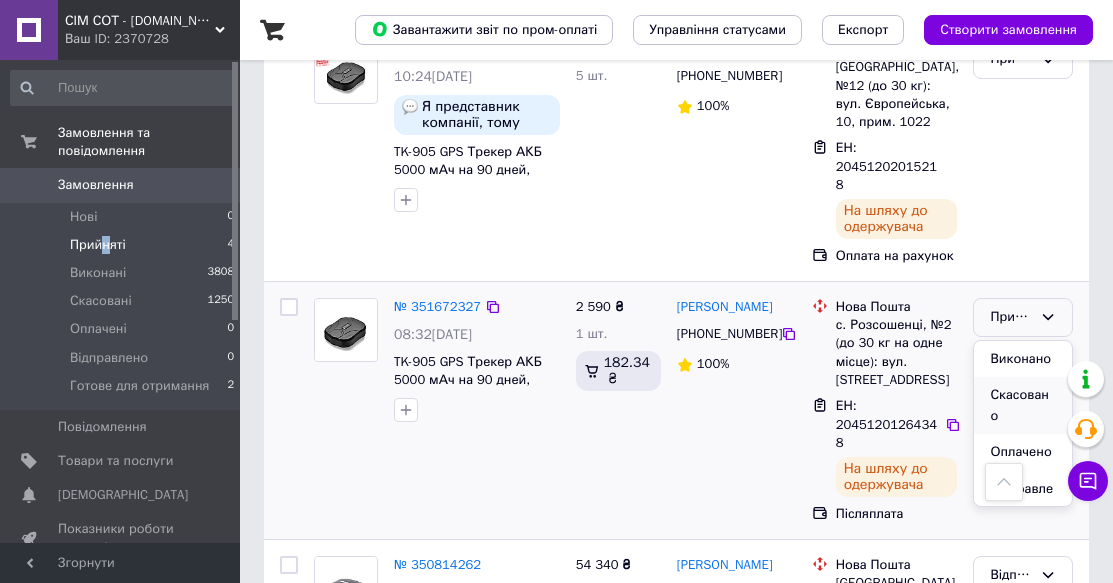 scroll, scrollTop: 140, scrollLeft: 0, axis: vertical 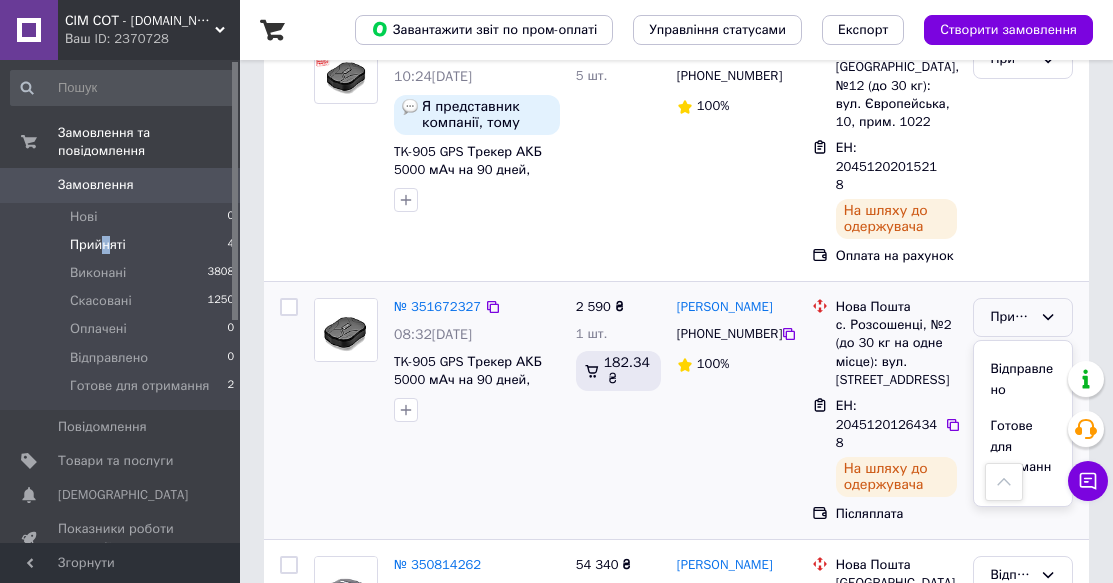 click on "Відправлено" at bounding box center (1023, 379) 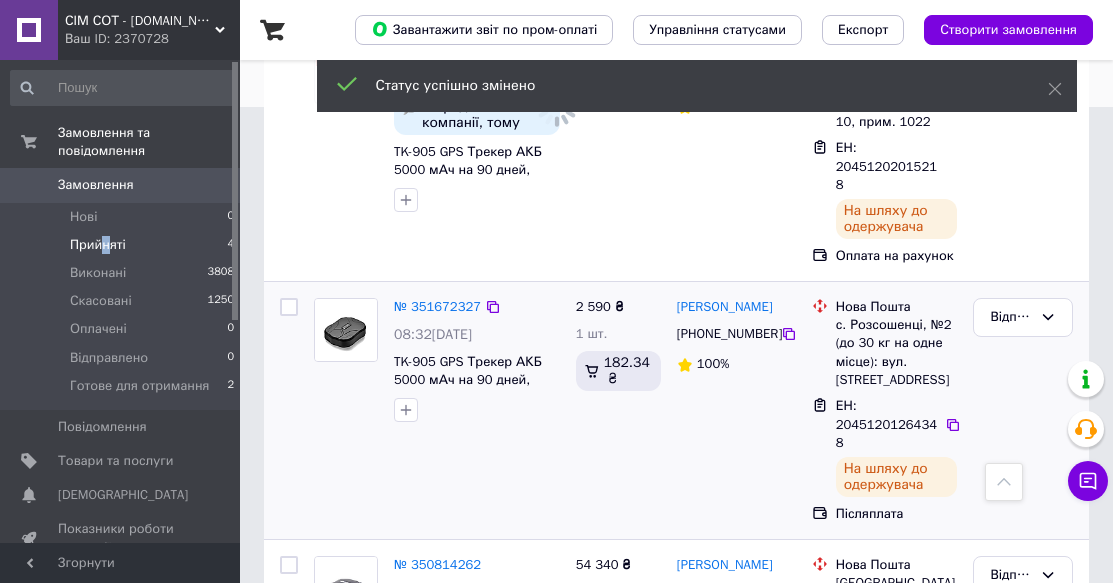 scroll, scrollTop: 643, scrollLeft: 0, axis: vertical 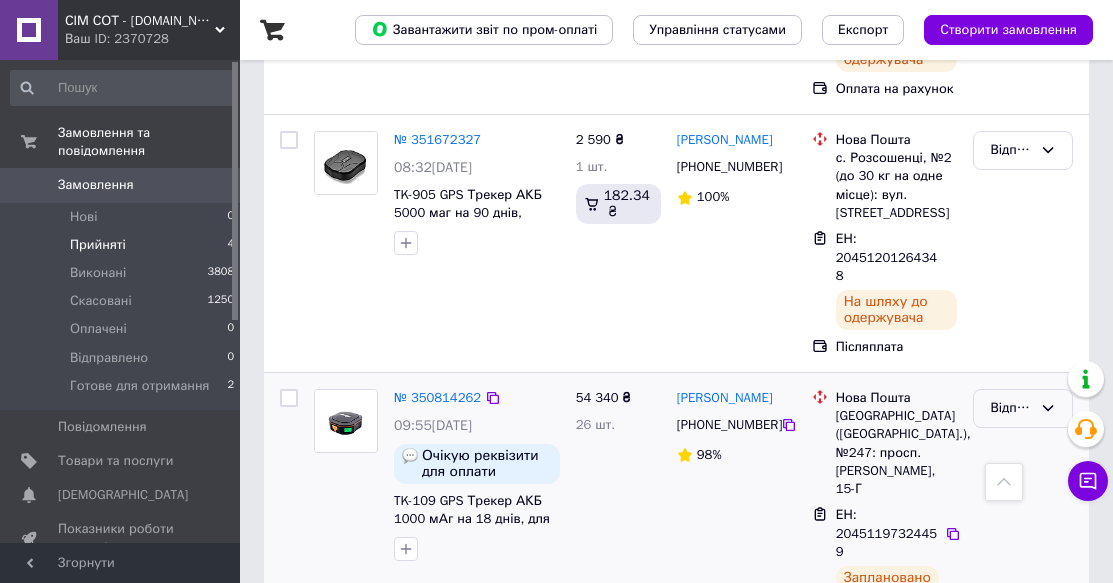 click 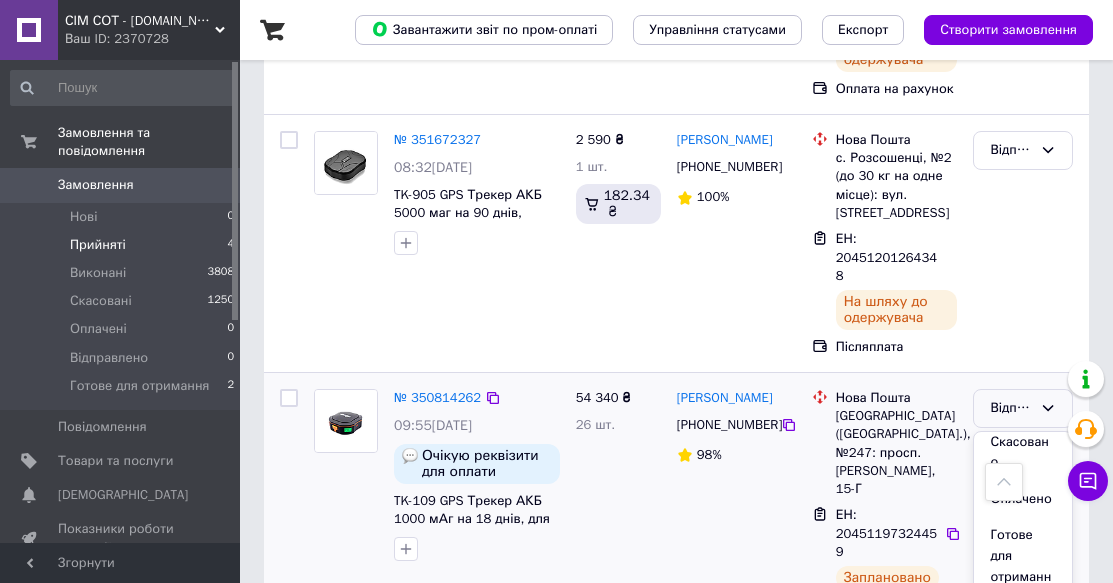 scroll, scrollTop: 120, scrollLeft: 0, axis: vertical 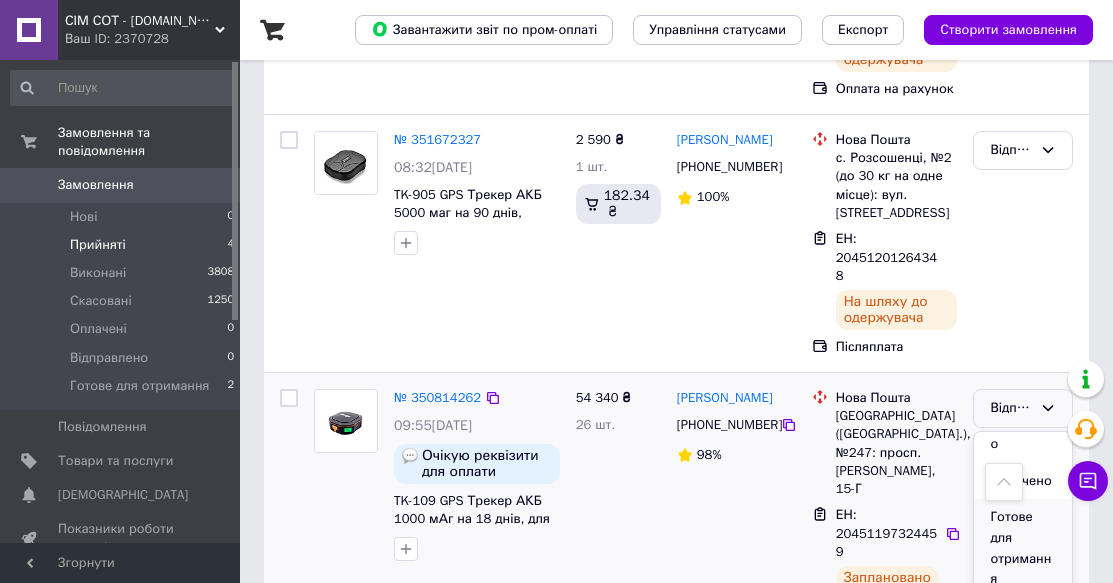 click on "Готове для отримання" at bounding box center [1023, 548] 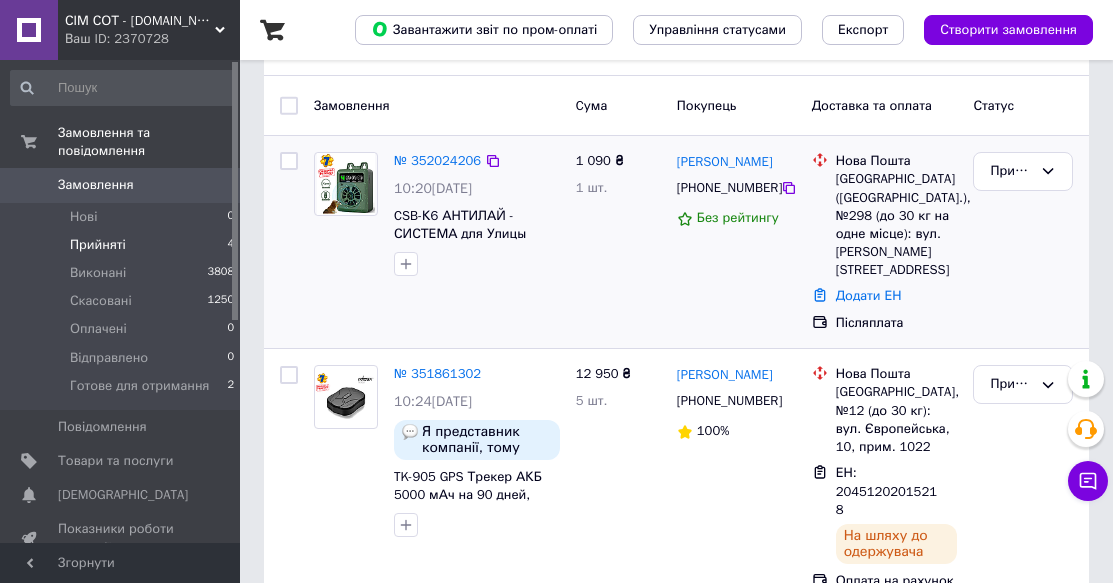 scroll, scrollTop: 162, scrollLeft: 0, axis: vertical 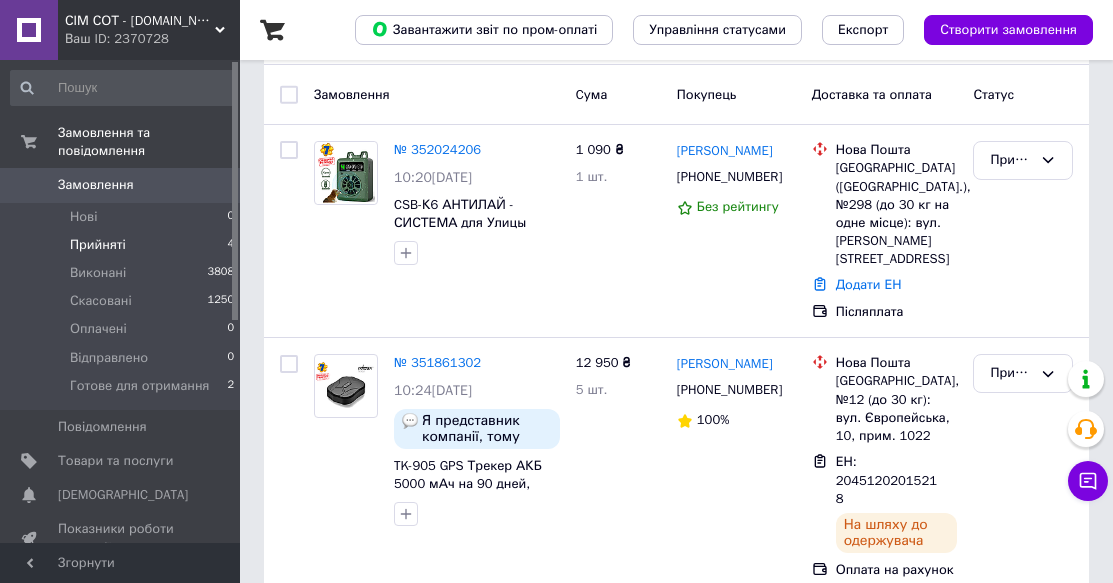 click on "Прийняті" at bounding box center [98, 245] 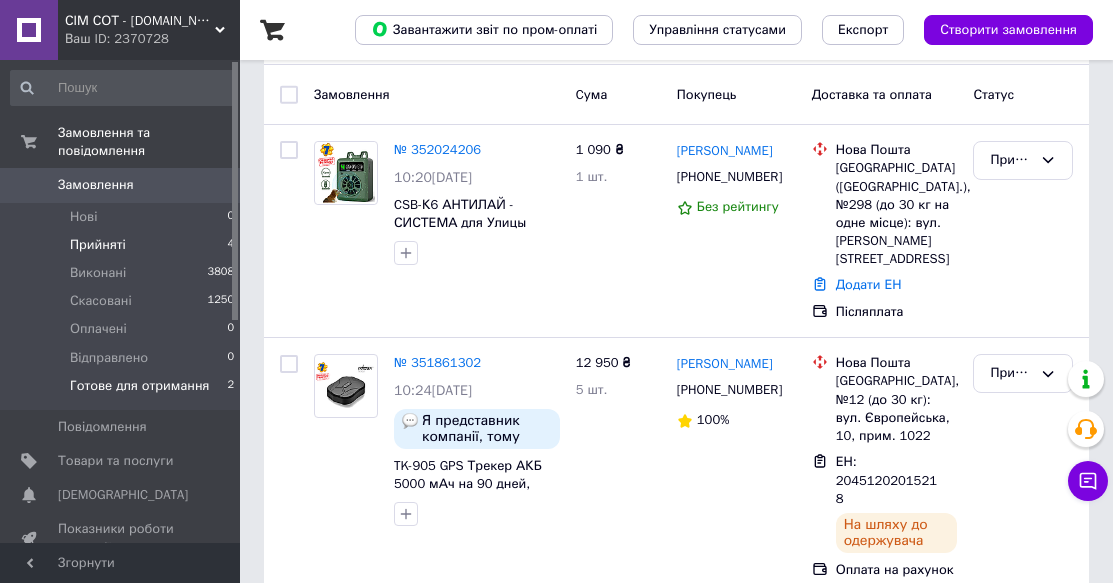 click on "Готове для отримання 2" at bounding box center (123, 391) 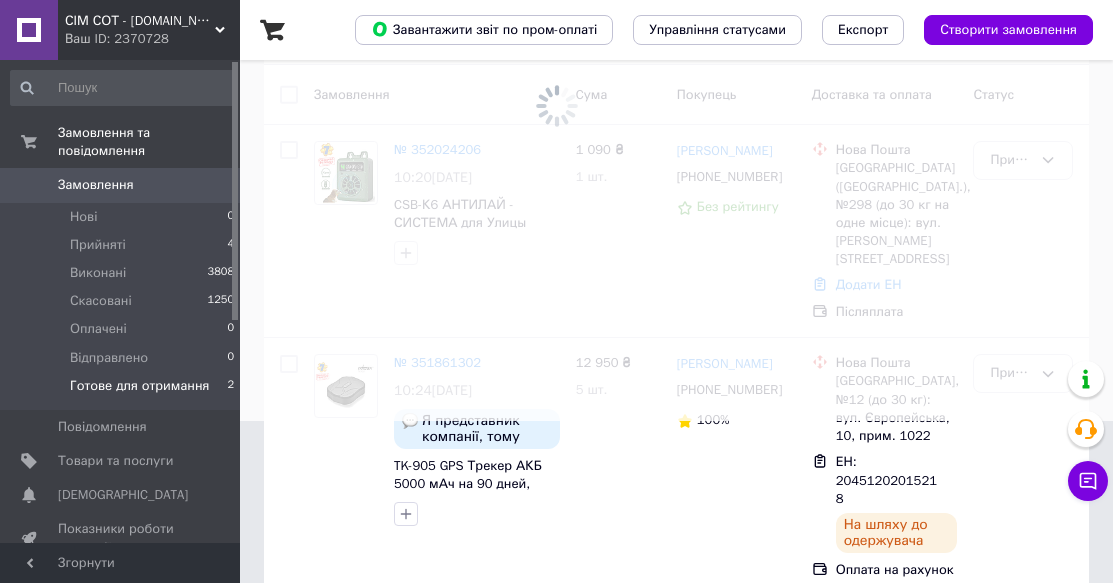 scroll, scrollTop: 0, scrollLeft: 0, axis: both 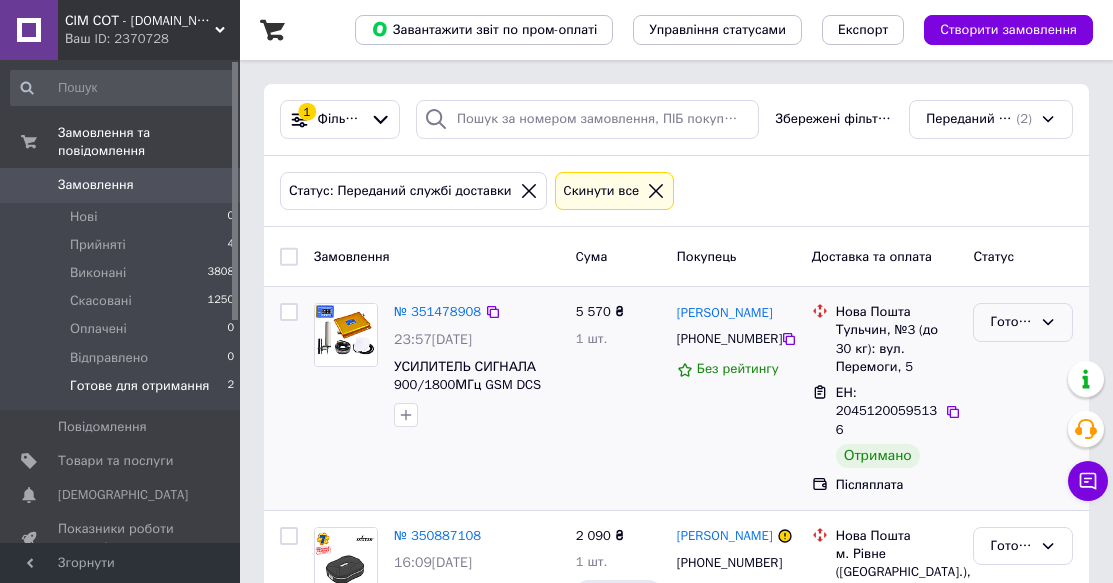 click 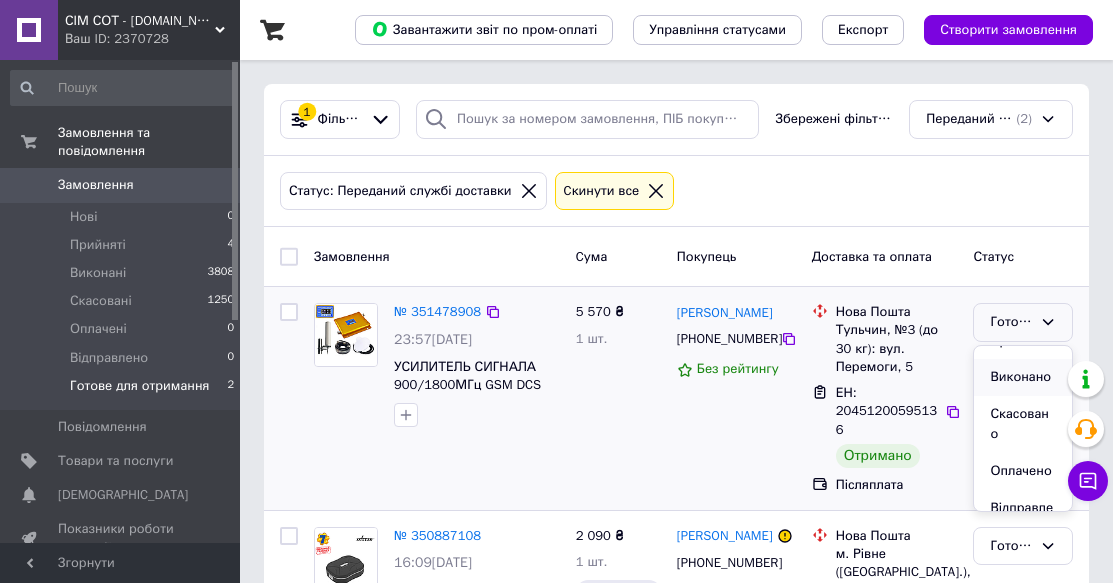 scroll, scrollTop: 0, scrollLeft: 0, axis: both 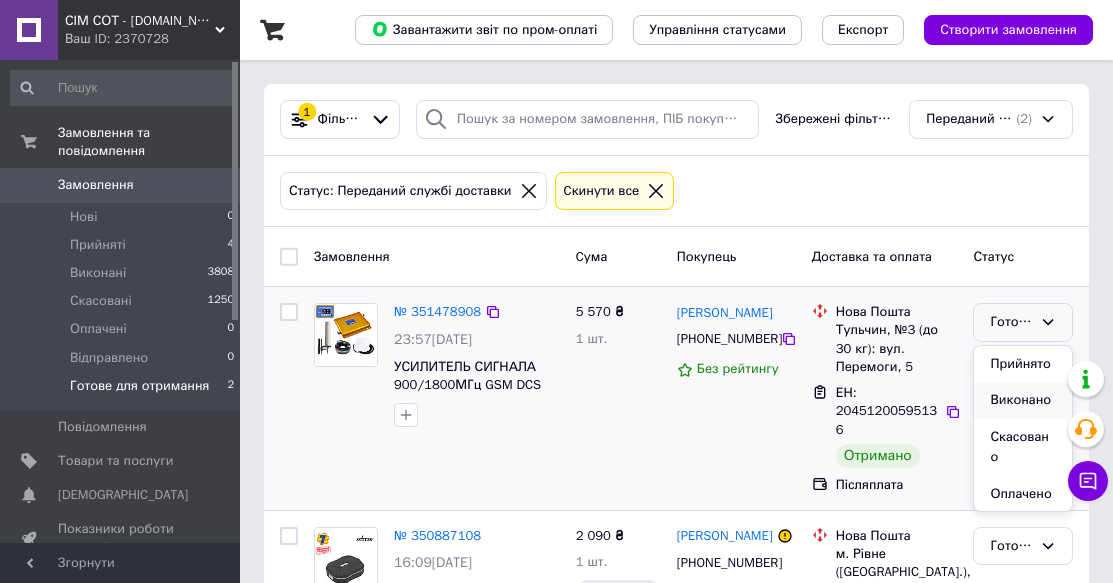 click on "Виконано" at bounding box center (1023, 400) 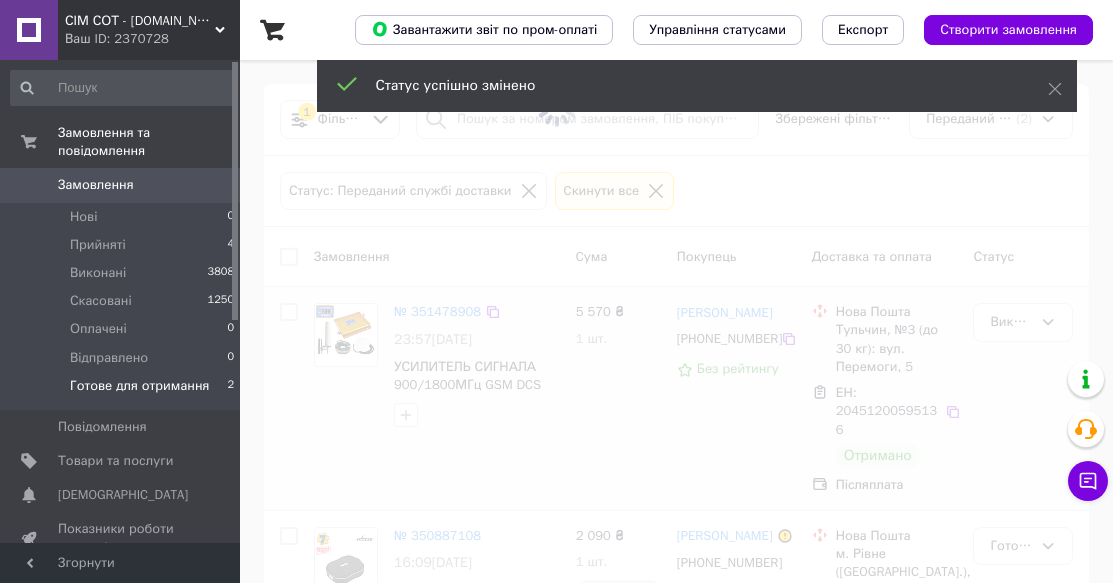 scroll, scrollTop: 135, scrollLeft: 0, axis: vertical 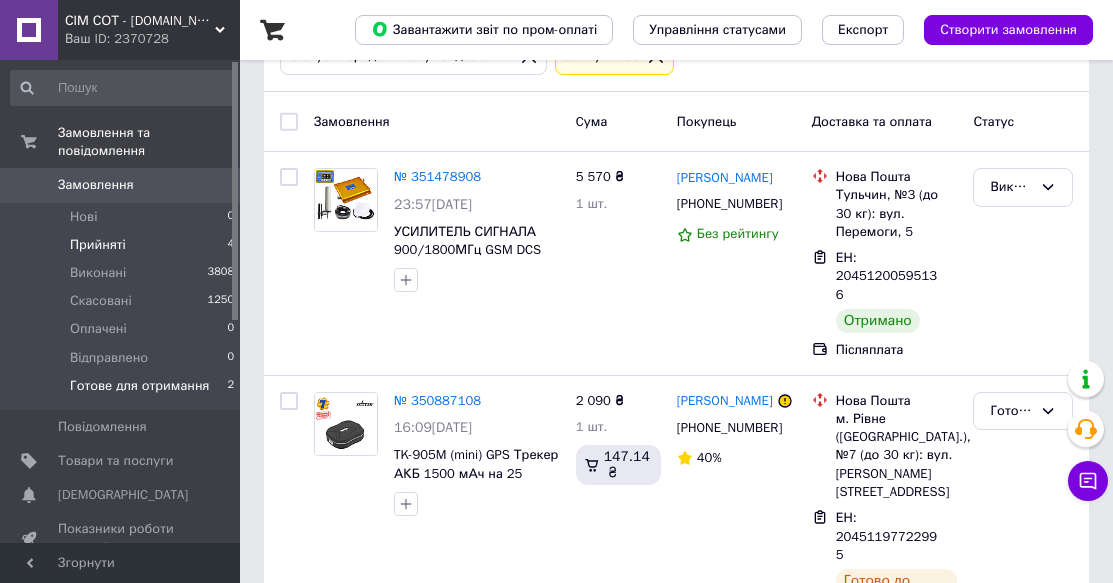 click on "Прийняті" at bounding box center [98, 245] 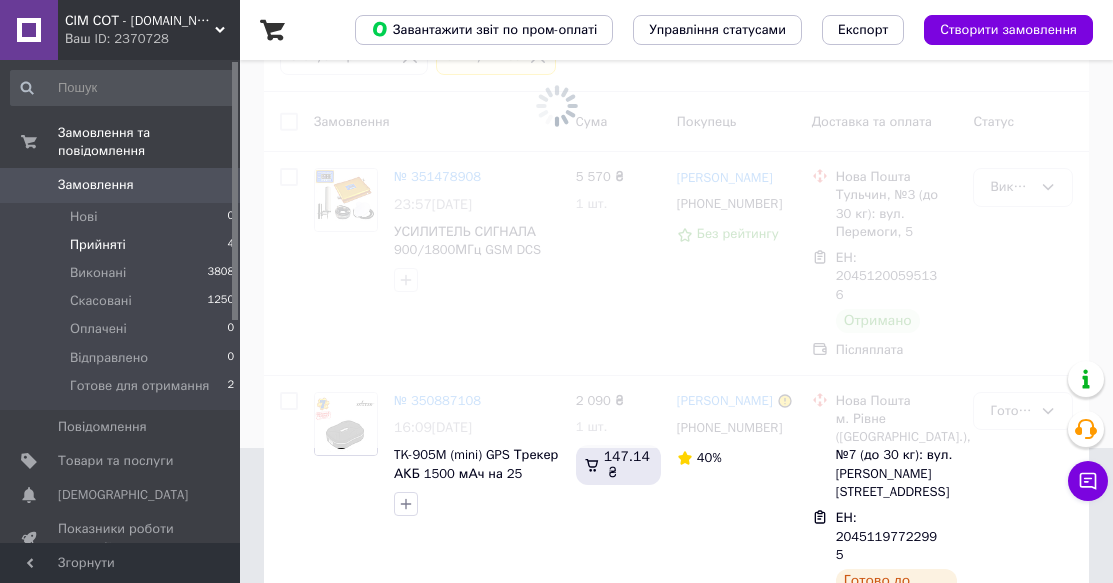 scroll, scrollTop: 0, scrollLeft: 0, axis: both 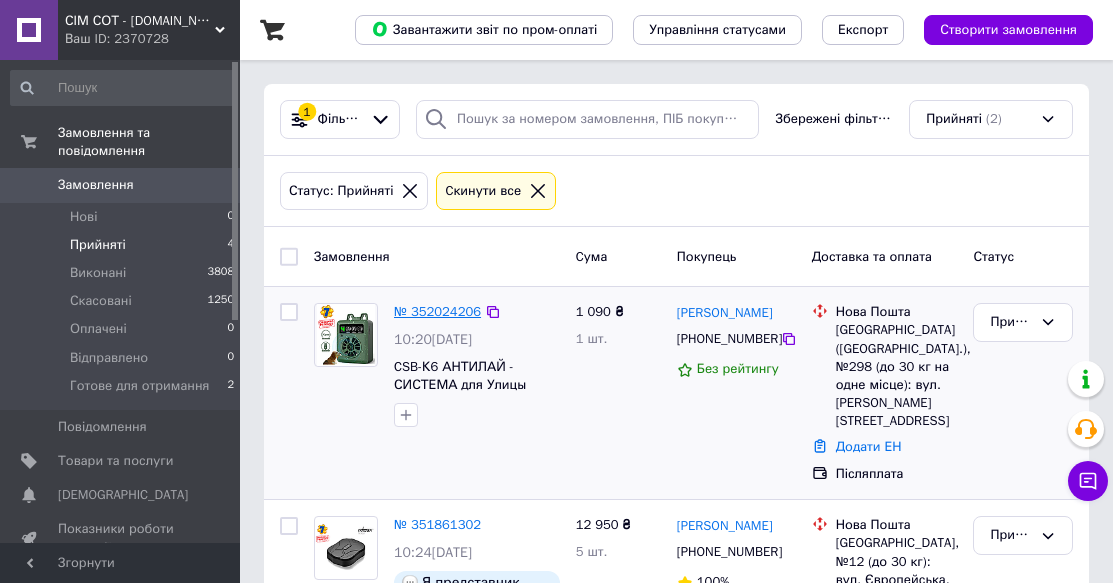 click on "№ 352024206" at bounding box center (437, 311) 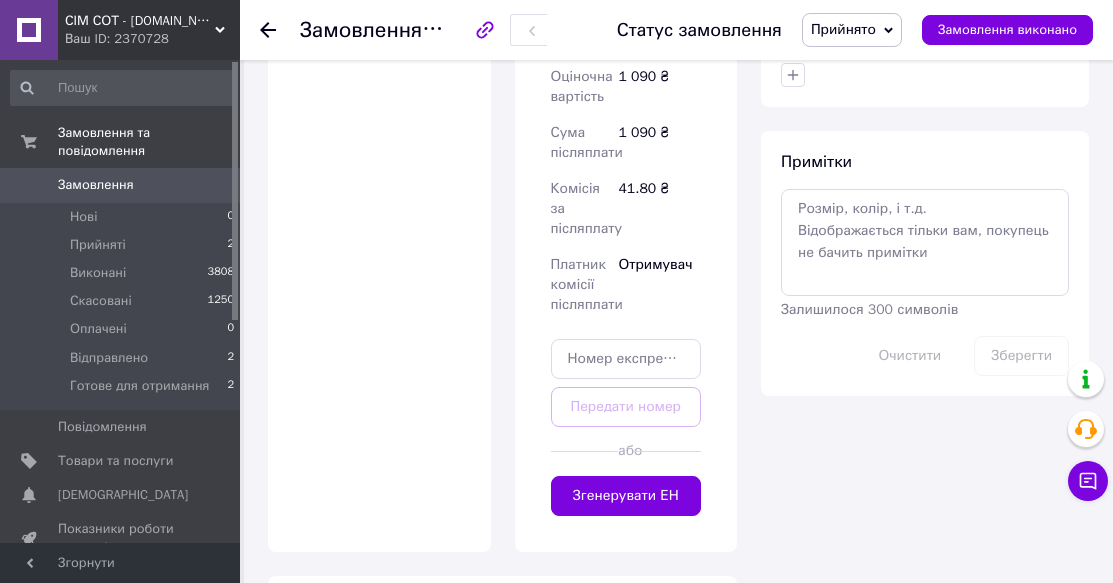 scroll, scrollTop: 1000, scrollLeft: 0, axis: vertical 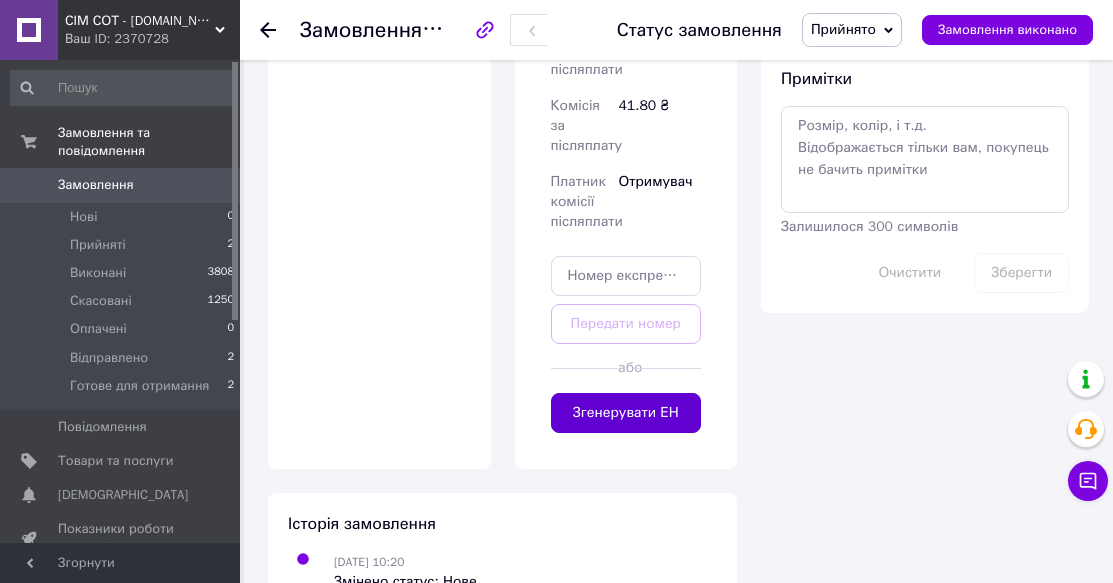 click on "Згенерувати ЕН" at bounding box center [626, 413] 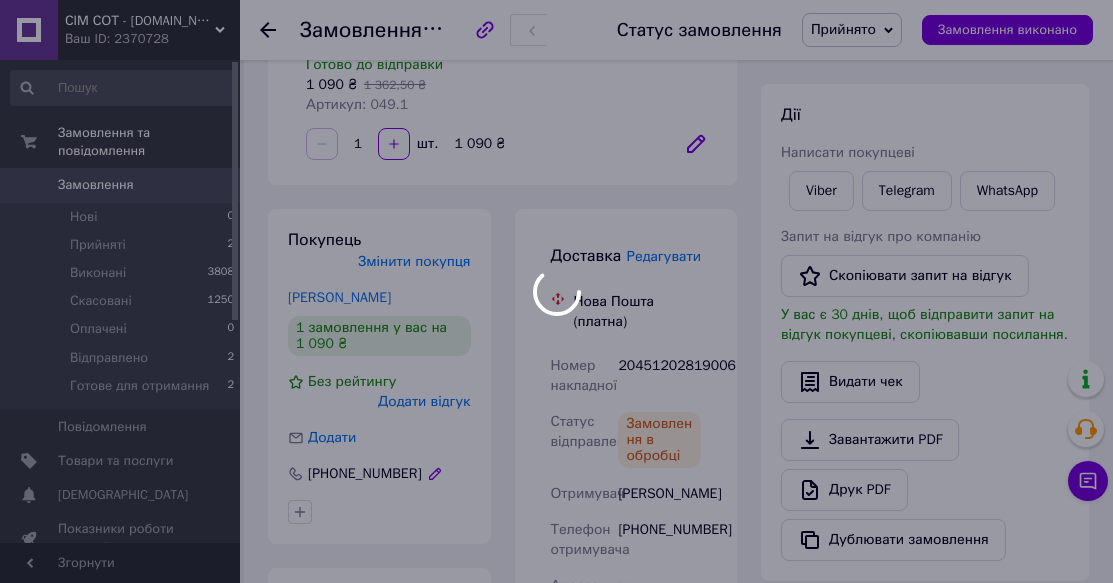 scroll, scrollTop: 0, scrollLeft: 0, axis: both 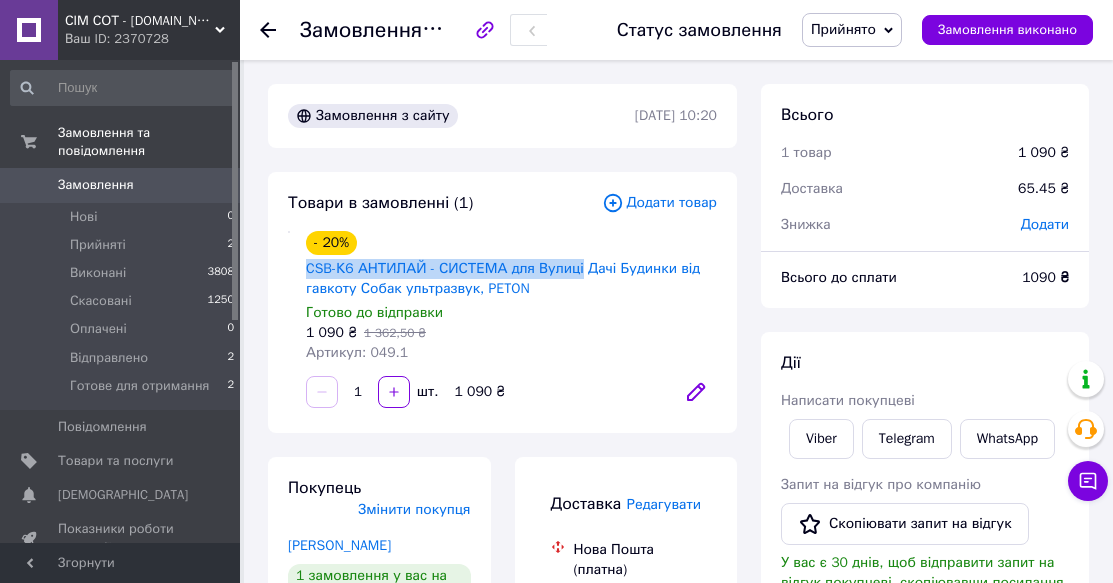 drag, startPoint x: 382, startPoint y: 268, endPoint x: 526, endPoint y: 293, distance: 146.15402 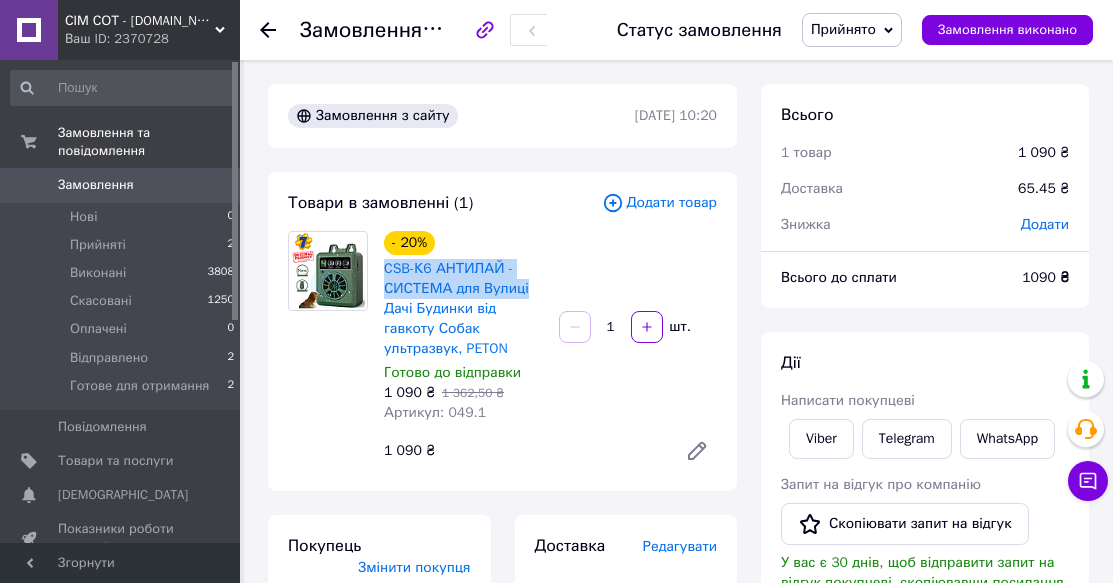 click on "CSB-К6 АНТИЛАЙ - СИСТЕМА для Вулиці Дачі Будинки від гавкоту Собак ультразвук, PETON" at bounding box center [463, 309] 